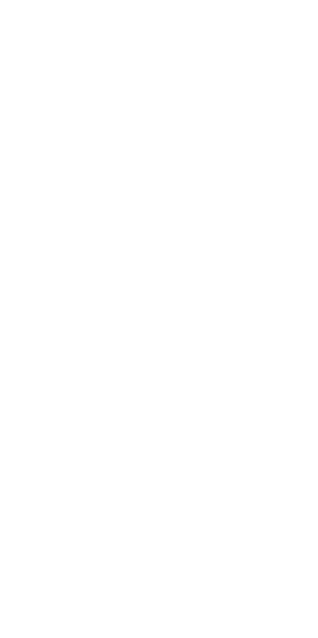 scroll, scrollTop: 0, scrollLeft: 0, axis: both 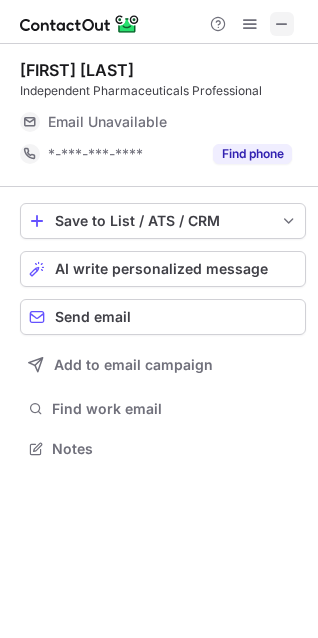 click at bounding box center [282, 24] 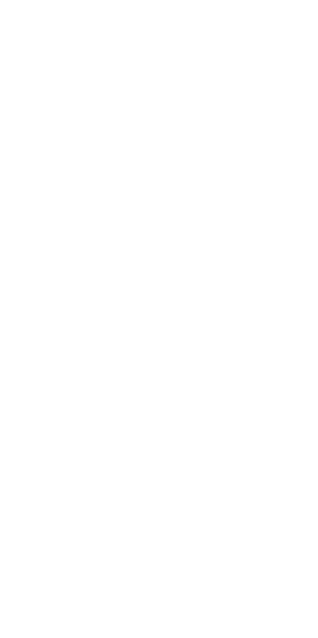 scroll, scrollTop: 0, scrollLeft: 0, axis: both 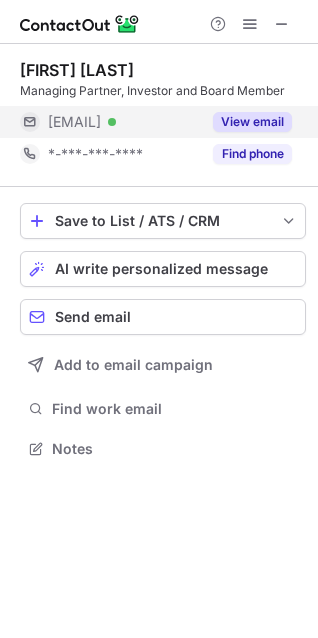click on "View email" at bounding box center [252, 122] 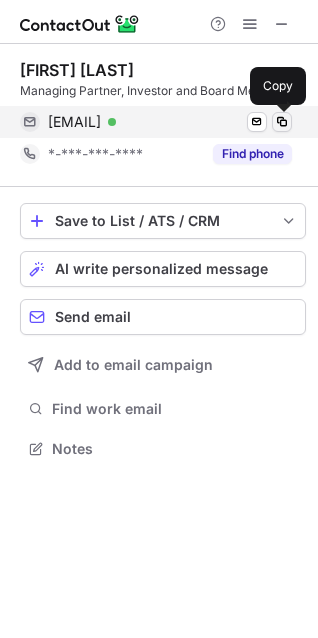 click at bounding box center [282, 122] 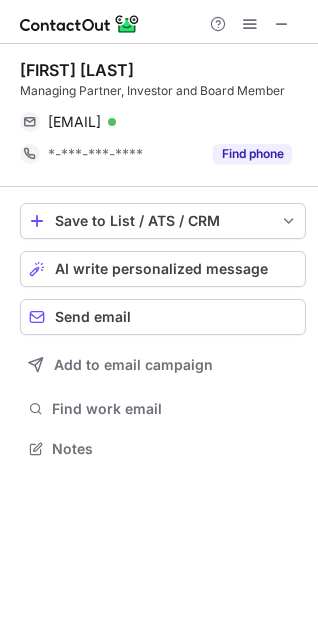 click on "Mohammed Khudairi" at bounding box center [77, 70] 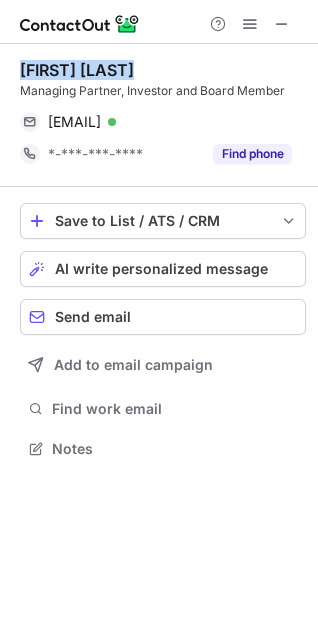 click on "Mohammed Khudairi" at bounding box center (77, 70) 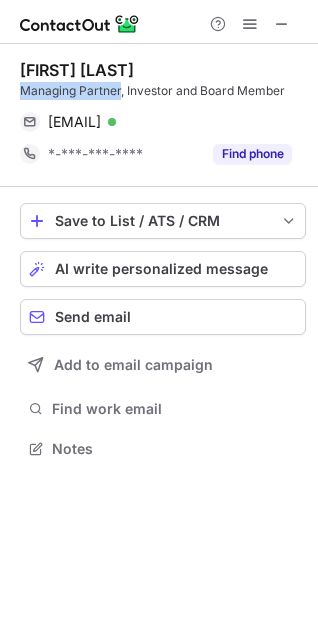 drag, startPoint x: 120, startPoint y: 87, endPoint x: 9, endPoint y: 93, distance: 111.16204 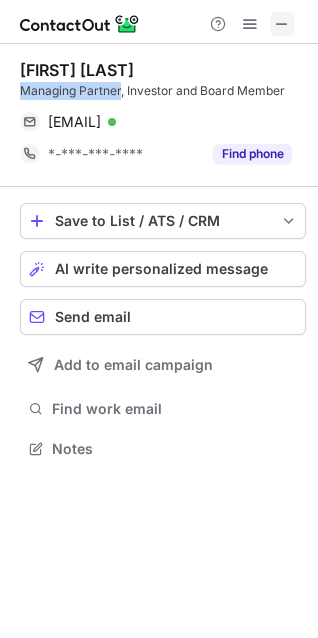 click at bounding box center [282, 24] 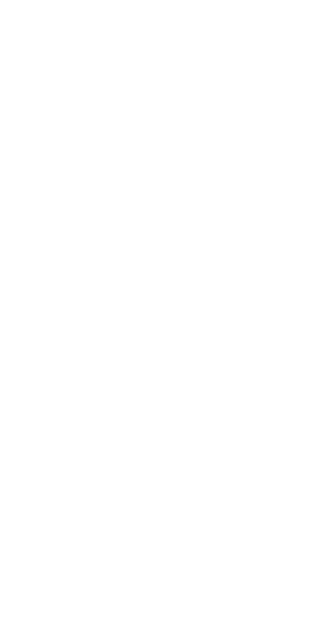 scroll, scrollTop: 0, scrollLeft: 0, axis: both 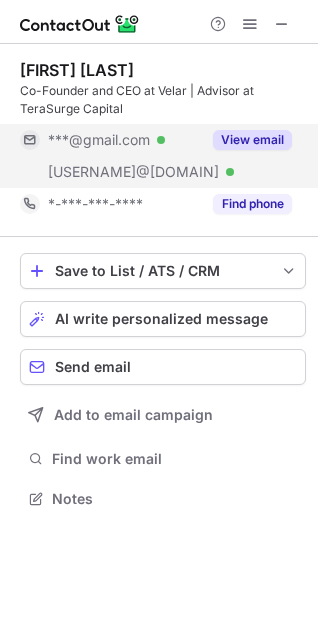 click on "View email" at bounding box center [252, 140] 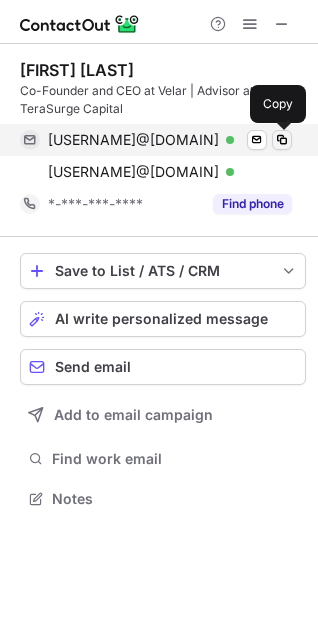 click at bounding box center (282, 140) 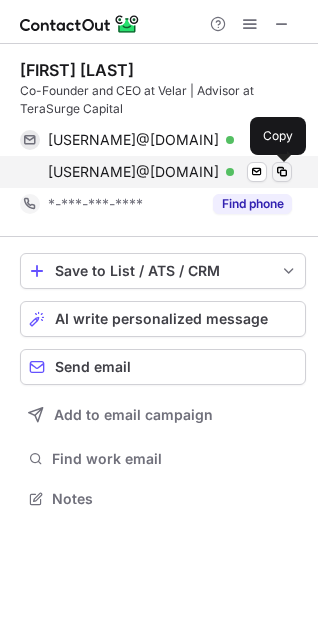 click at bounding box center [282, 172] 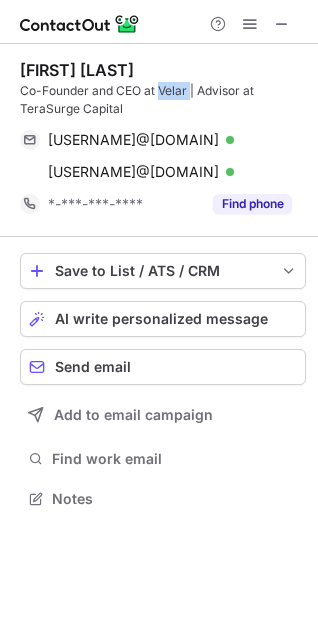 drag, startPoint x: 158, startPoint y: 88, endPoint x: 191, endPoint y: 87, distance: 33.01515 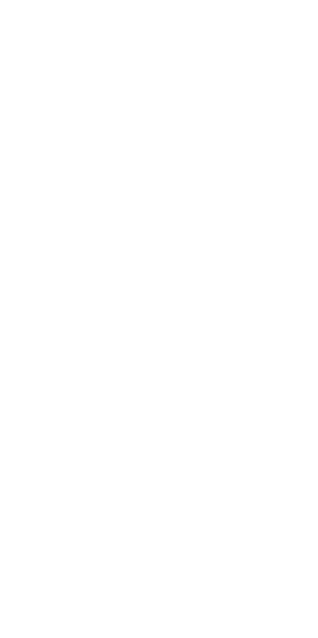 scroll, scrollTop: 0, scrollLeft: 0, axis: both 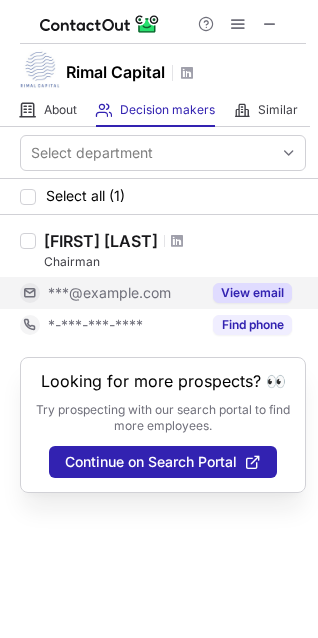 click on "View email" at bounding box center (246, 293) 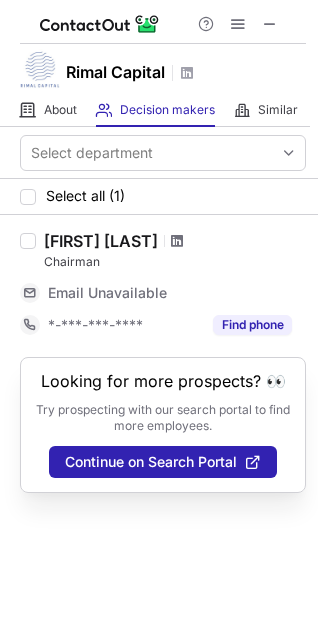 click at bounding box center [177, 241] 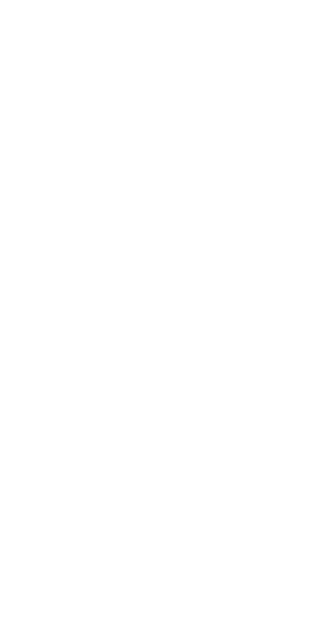 scroll, scrollTop: 0, scrollLeft: 0, axis: both 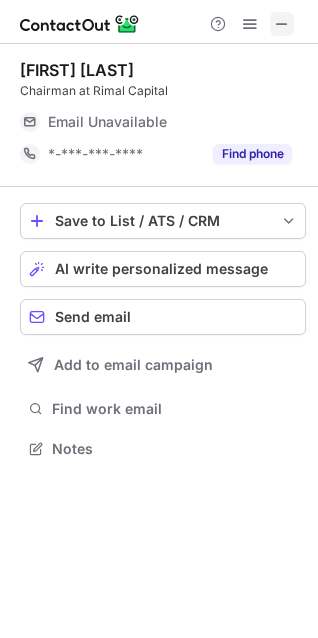click at bounding box center (282, 24) 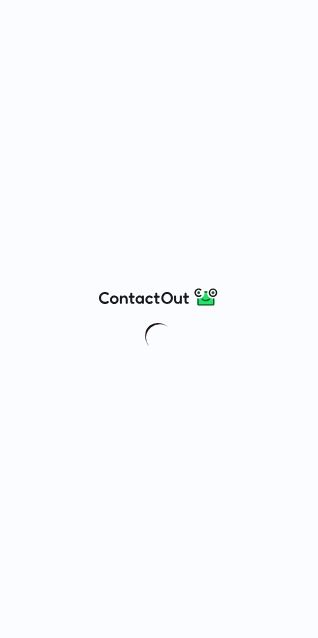 scroll, scrollTop: 0, scrollLeft: 0, axis: both 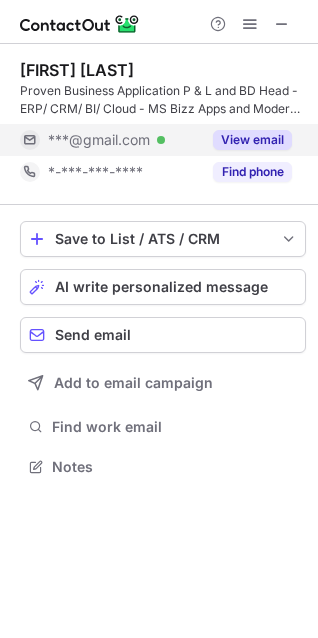 click on "View email" at bounding box center (252, 140) 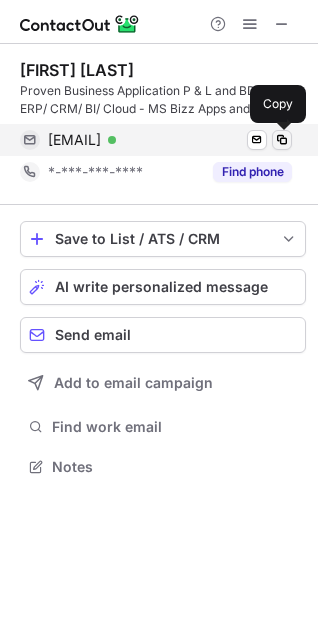 click on "[EMAIL] Verified Send email Copy" at bounding box center [156, 140] 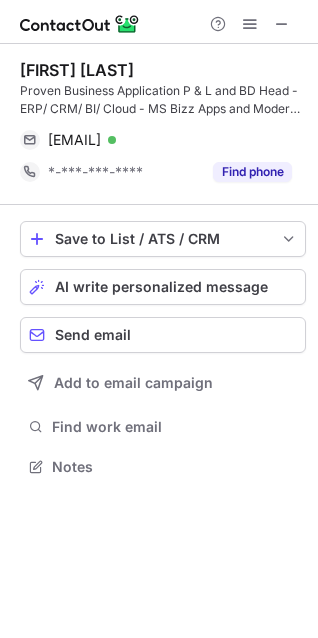 click on "[FIRST] [LAST]" at bounding box center (77, 70) 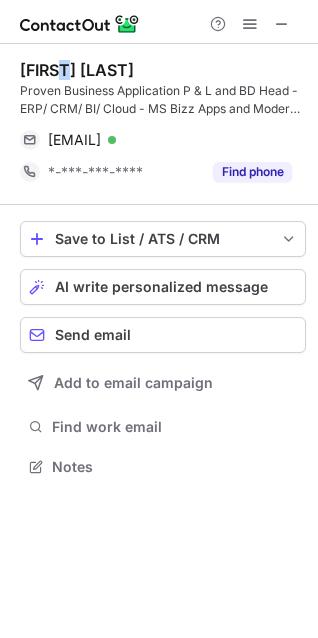 click on "Ajith Nair" at bounding box center (77, 70) 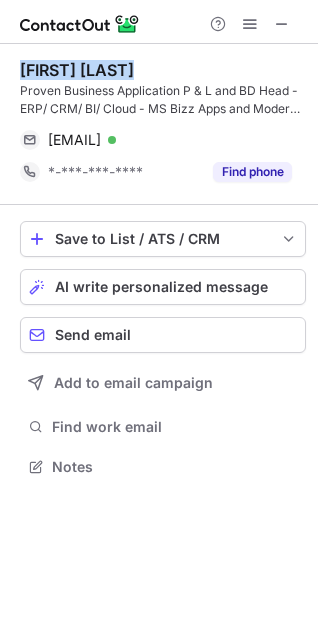 click on "Ajith Nair" at bounding box center (77, 70) 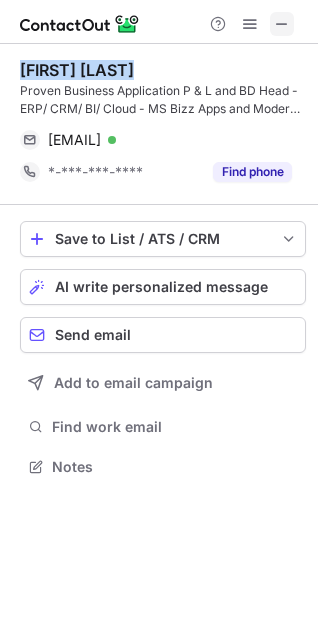 click at bounding box center [282, 24] 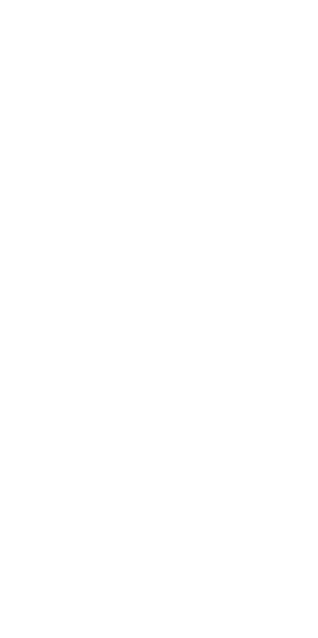scroll, scrollTop: 0, scrollLeft: 0, axis: both 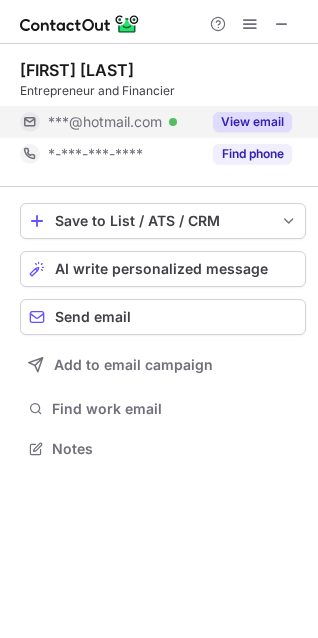 click on "View email" at bounding box center (252, 122) 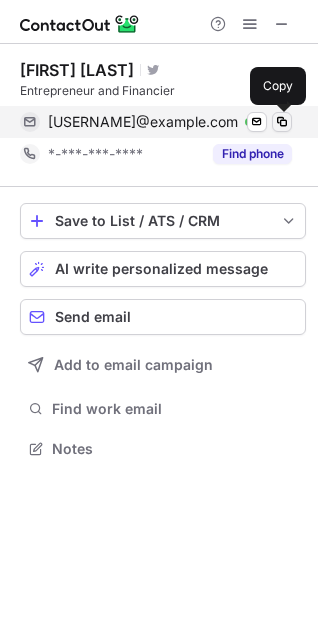 click at bounding box center [282, 122] 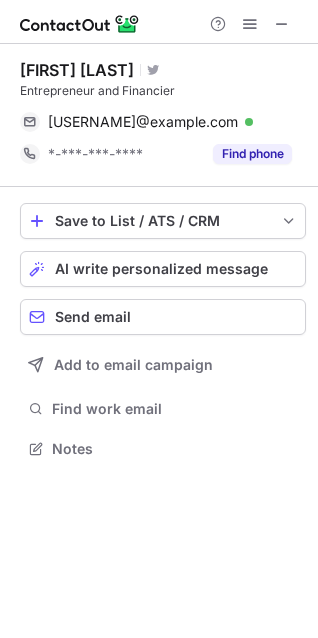 click on "[FIRST] [LAST]" at bounding box center (77, 70) 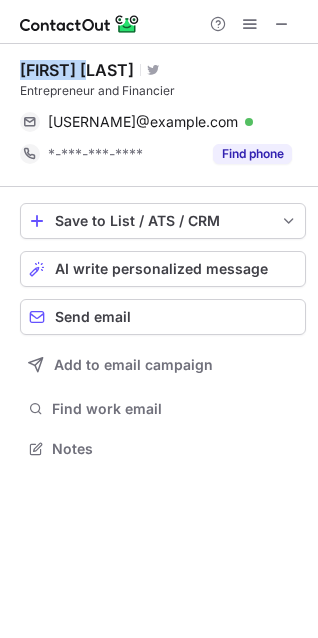 click on "[FIRST] [LAST]" at bounding box center (77, 70) 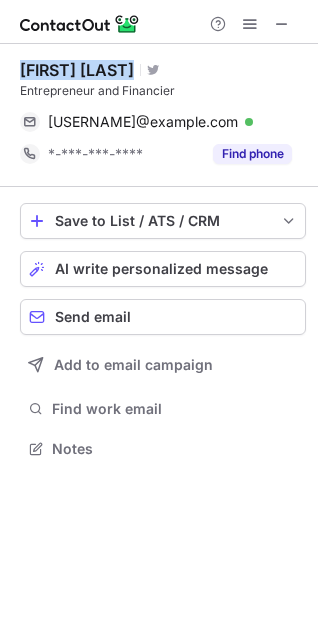 click on "Shailesh Dash" at bounding box center [77, 70] 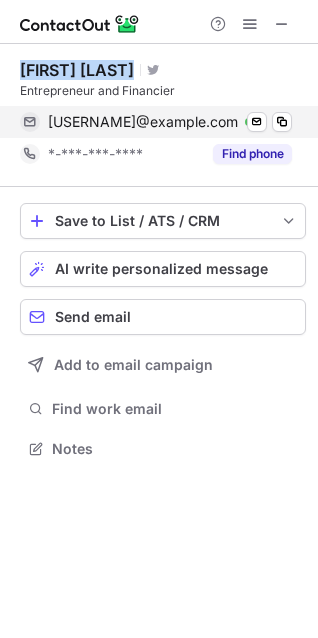 copy on "Shailesh Dash" 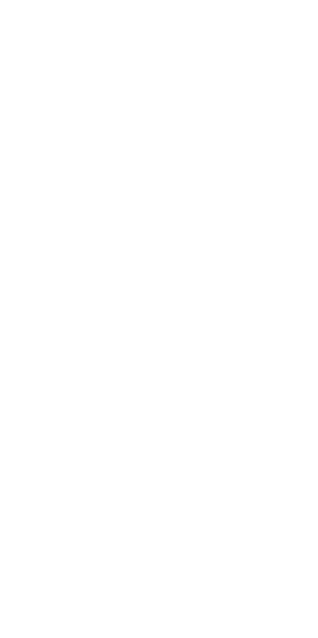 scroll, scrollTop: 0, scrollLeft: 0, axis: both 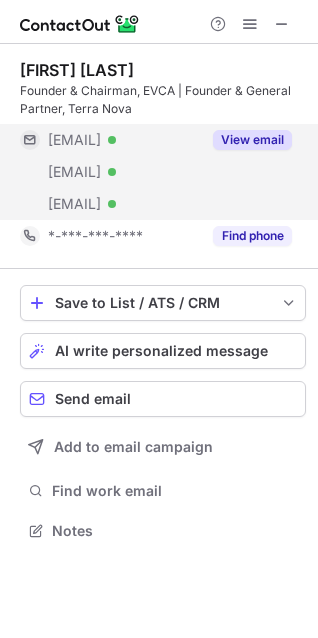 click on "View email" at bounding box center (252, 140) 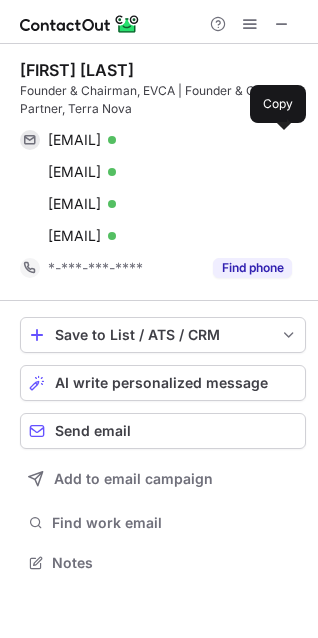 scroll, scrollTop: 10, scrollLeft: 10, axis: both 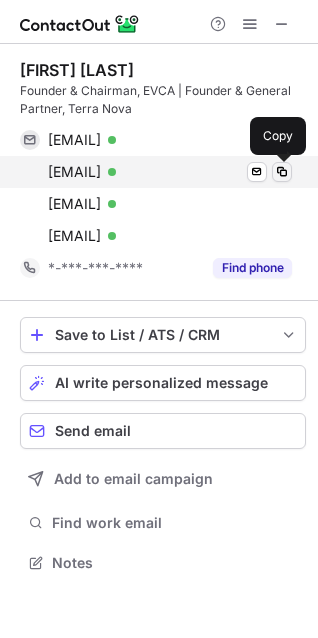 click at bounding box center (282, 172) 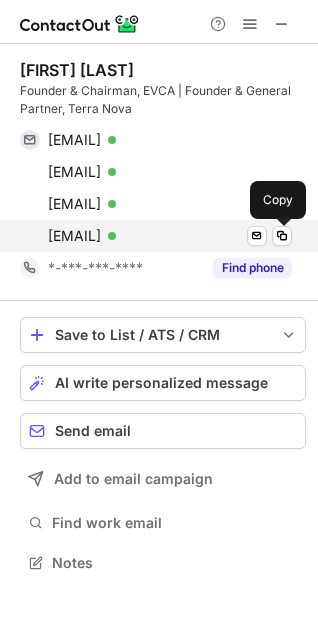 click at bounding box center [282, 236] 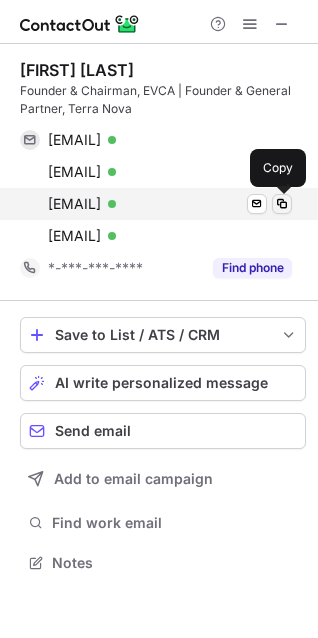 click at bounding box center (282, 204) 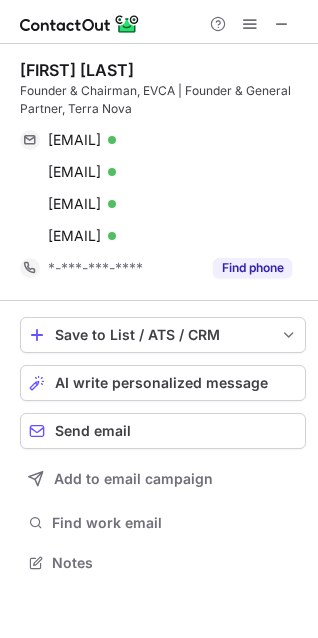 click on "[FIRST] [LAST]" at bounding box center (77, 70) 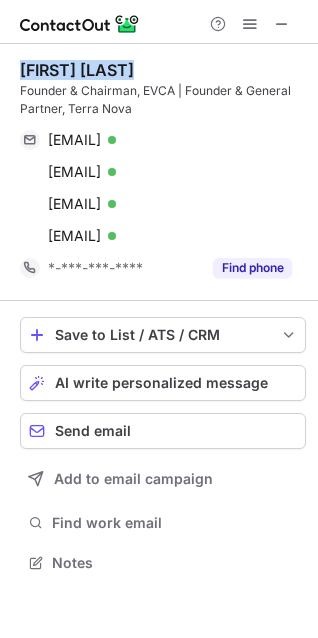 click on "[FIRST] [LAST]" at bounding box center [77, 70] 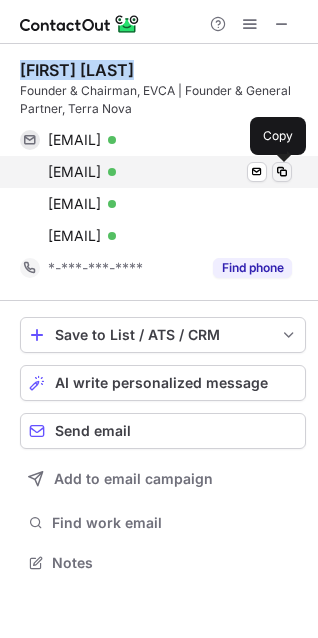 click at bounding box center [282, 172] 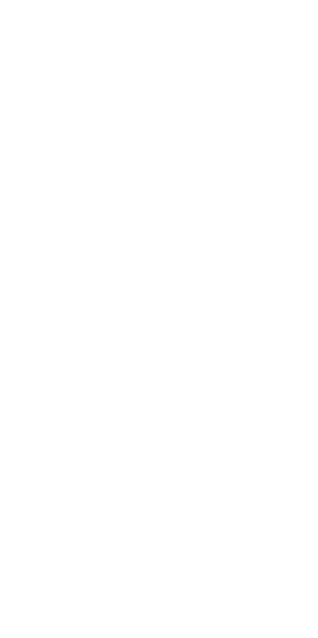 scroll, scrollTop: 0, scrollLeft: 0, axis: both 